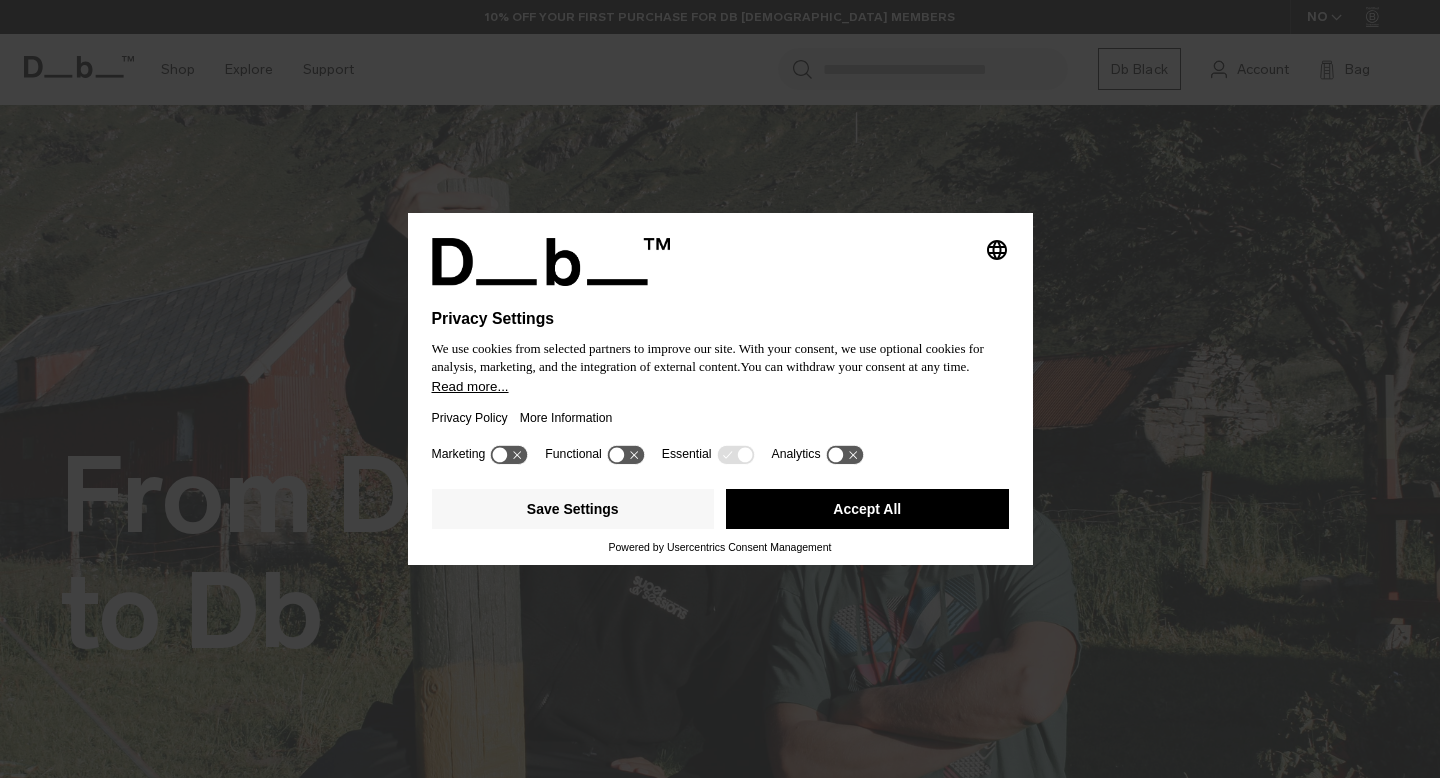 scroll, scrollTop: 0, scrollLeft: 0, axis: both 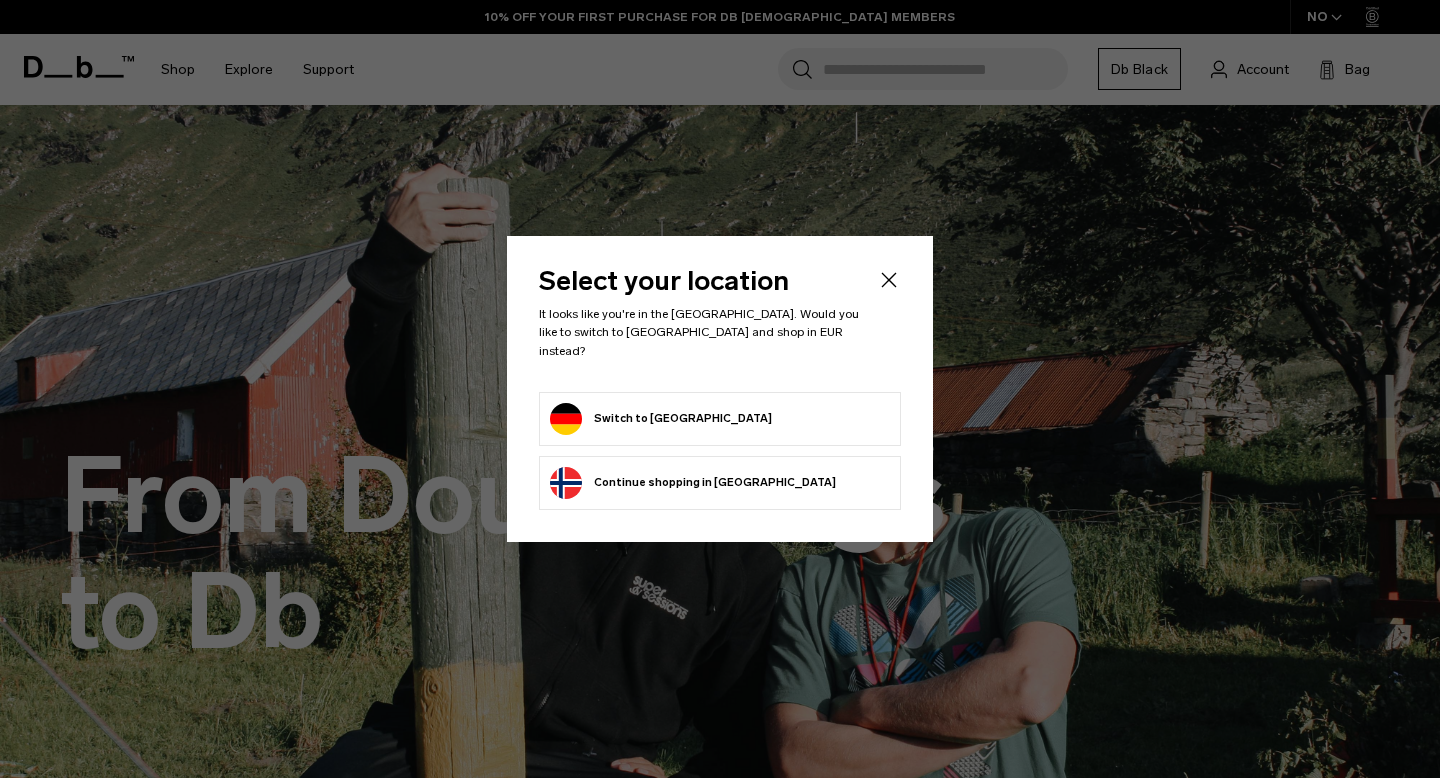 click 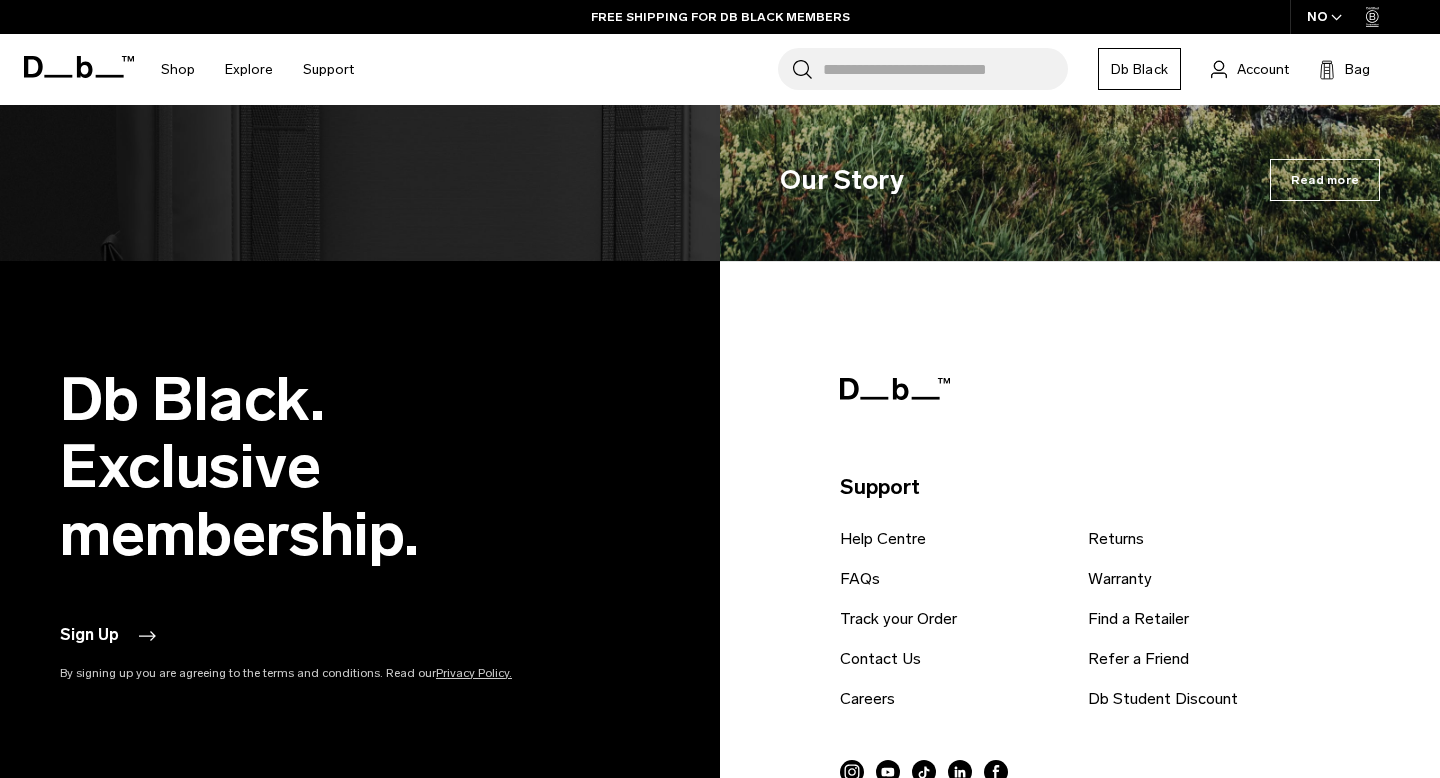 scroll, scrollTop: 3976, scrollLeft: 0, axis: vertical 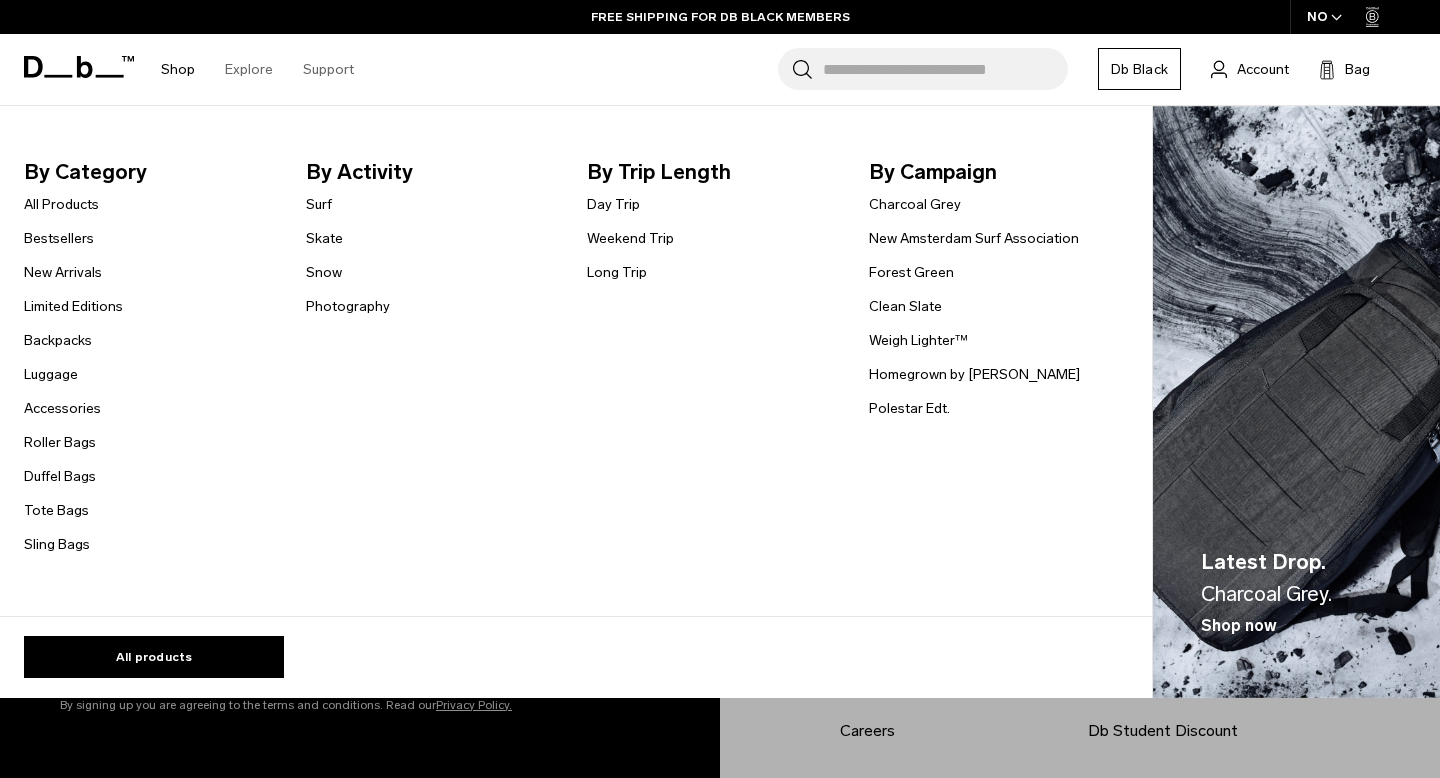 click on "Shop" at bounding box center (178, 69) 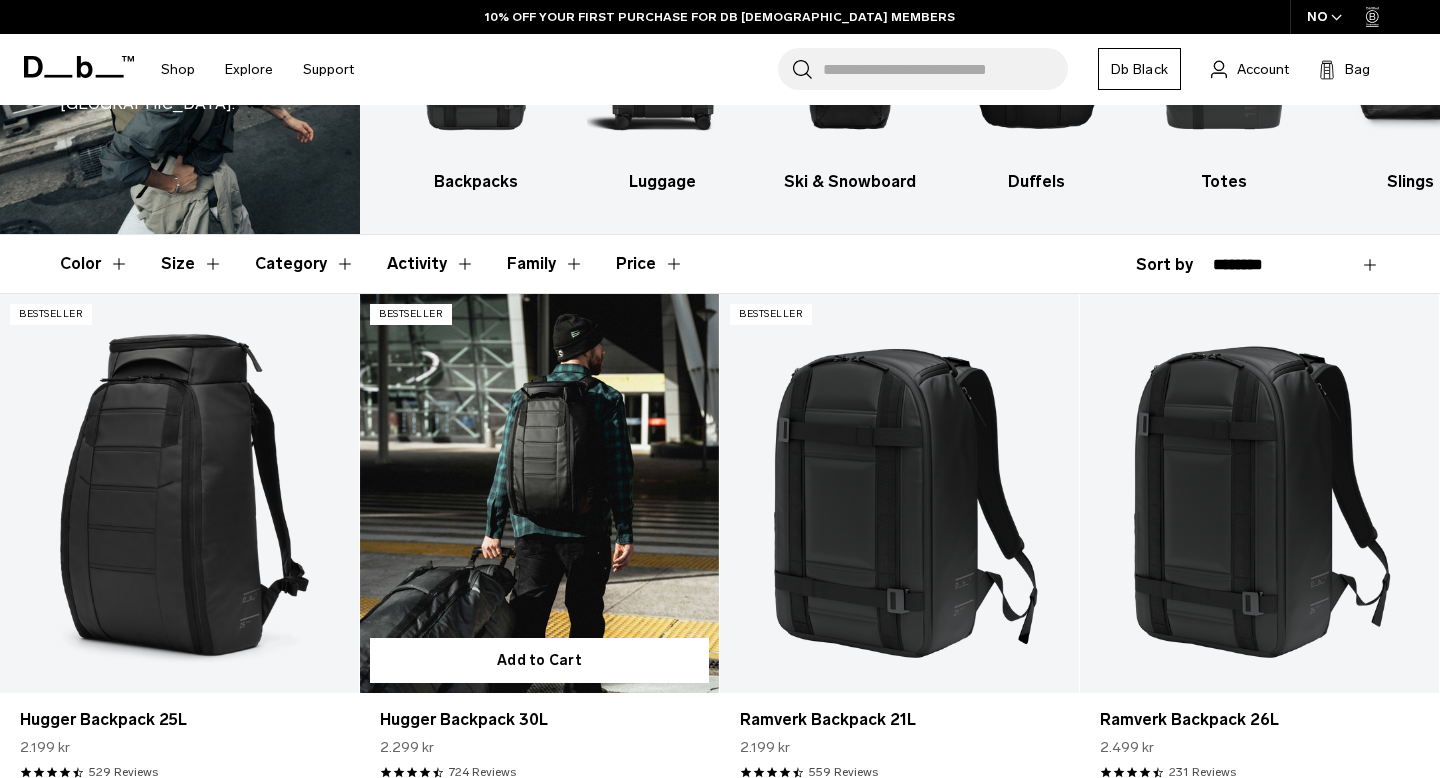 scroll, scrollTop: 0, scrollLeft: 0, axis: both 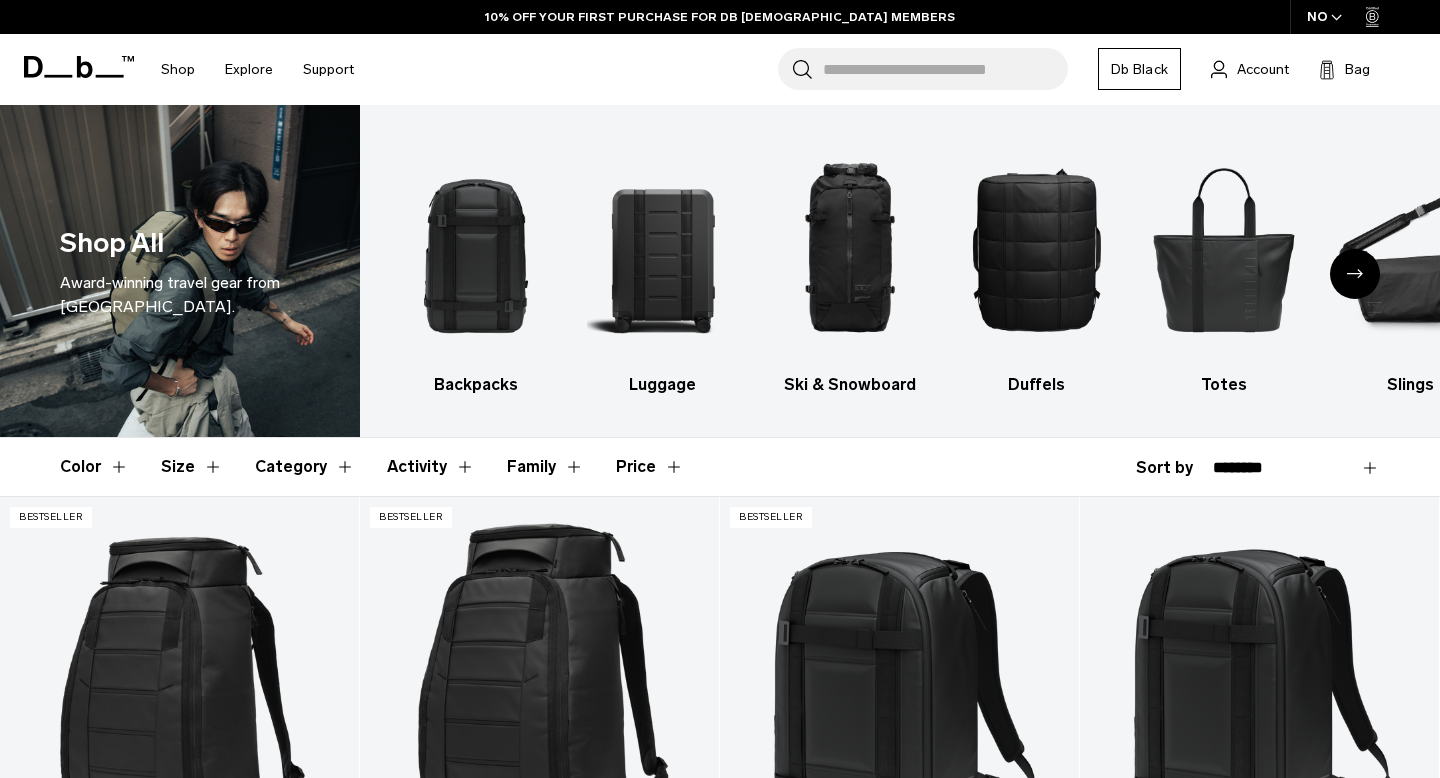 click at bounding box center (1336, 17) 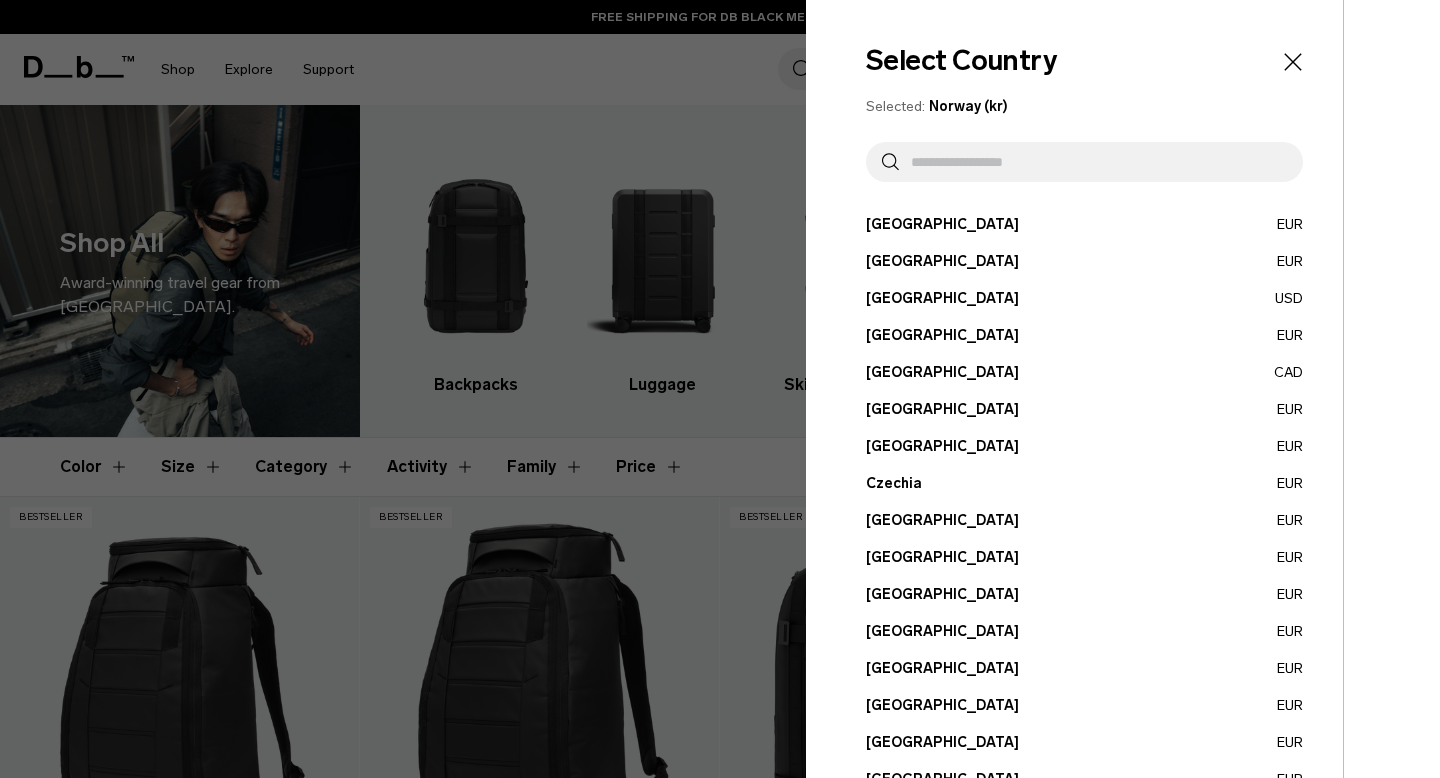 click on "Germany
EUR" at bounding box center (1084, 668) 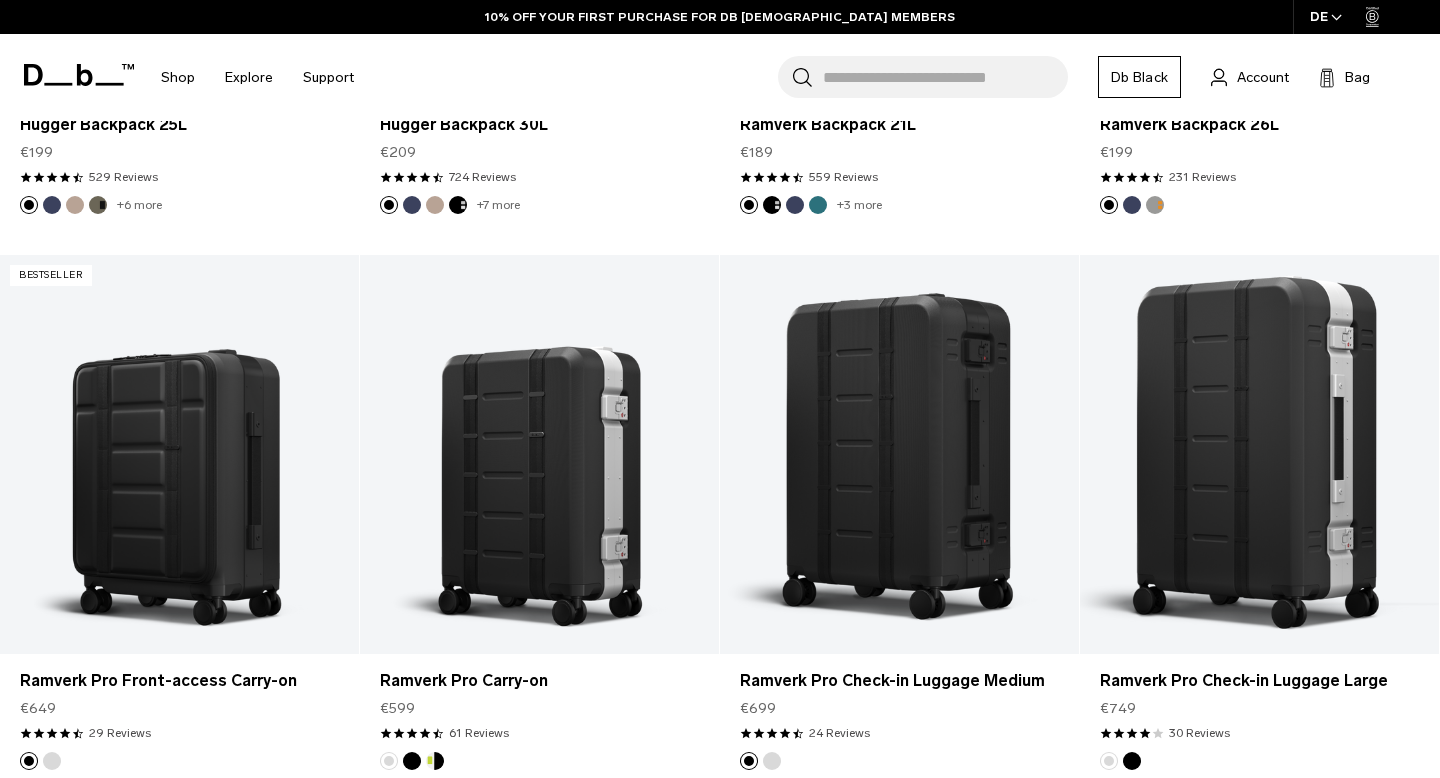 scroll, scrollTop: 797, scrollLeft: 0, axis: vertical 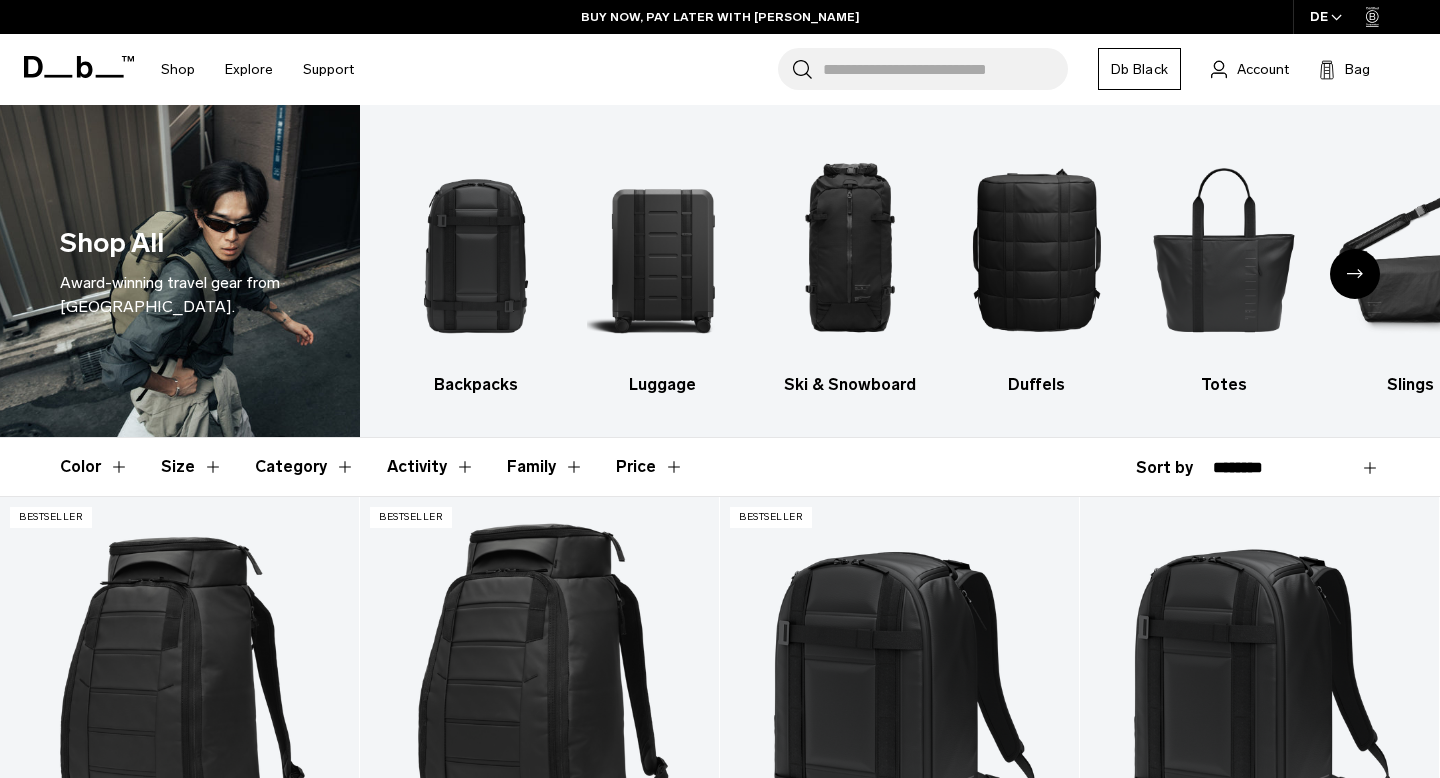 click 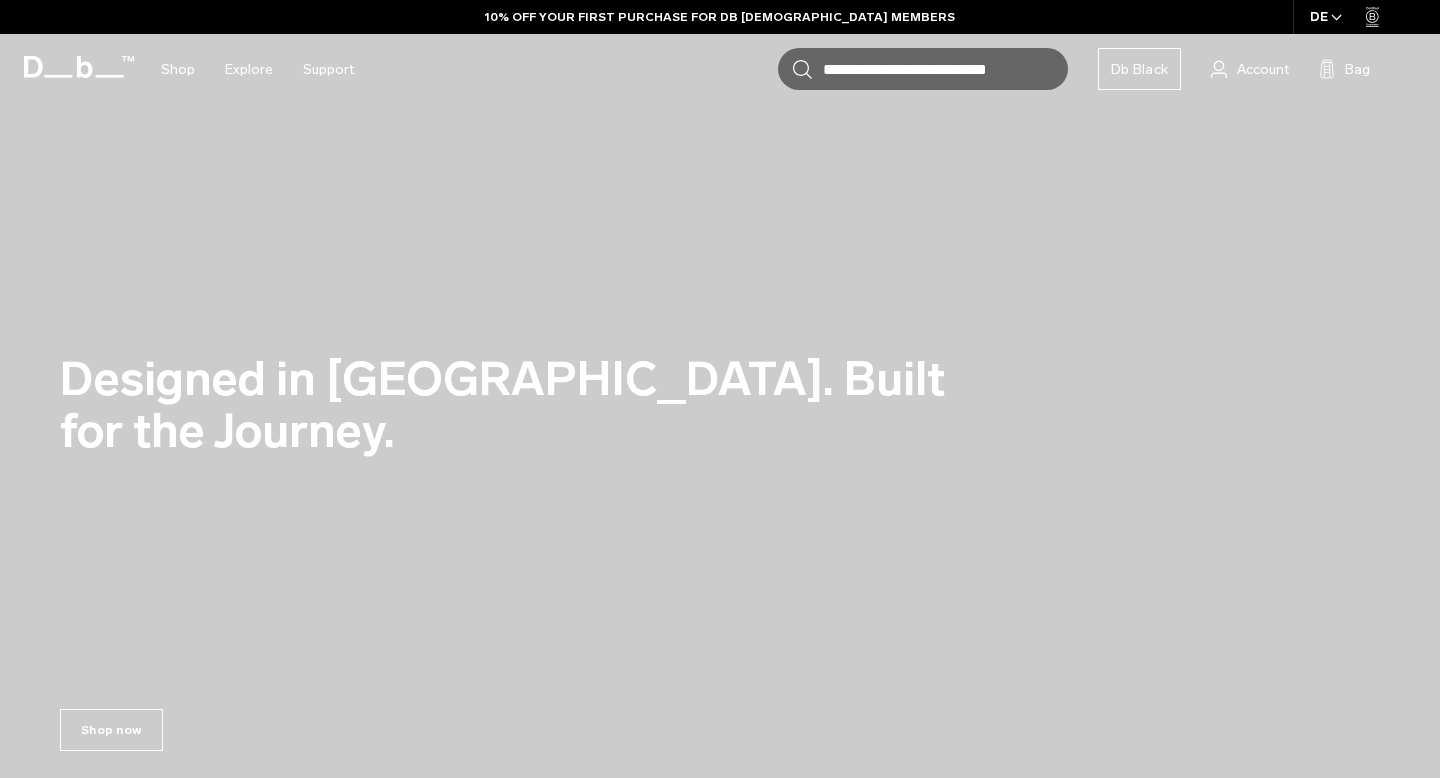 scroll, scrollTop: 0, scrollLeft: 0, axis: both 